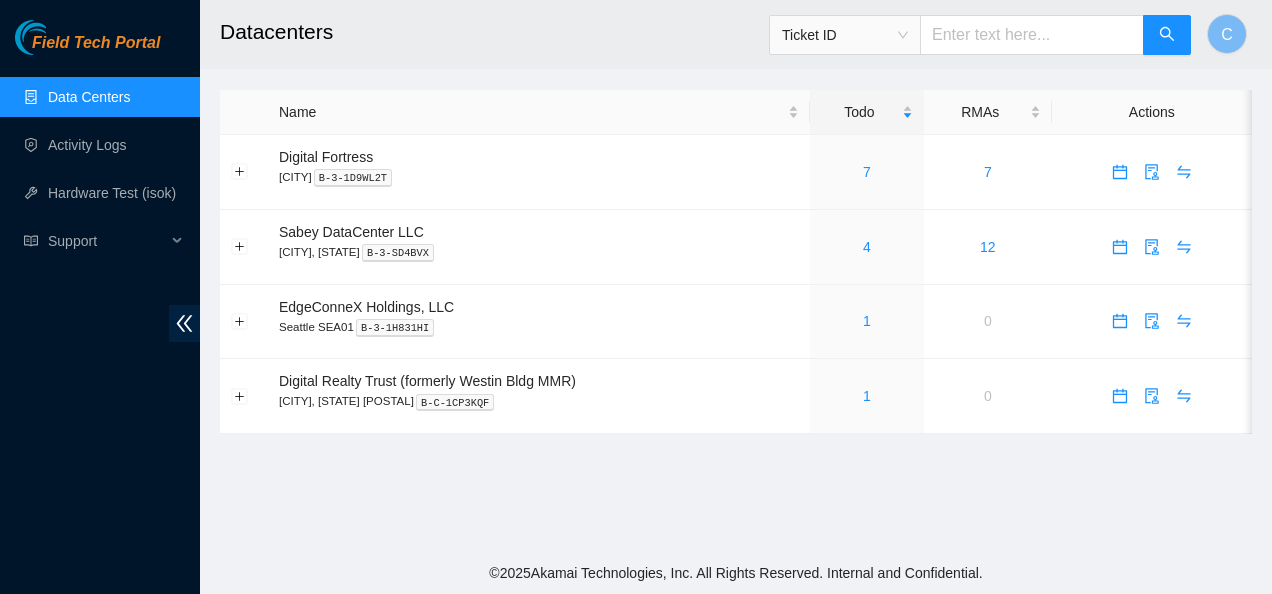 scroll, scrollTop: 0, scrollLeft: 0, axis: both 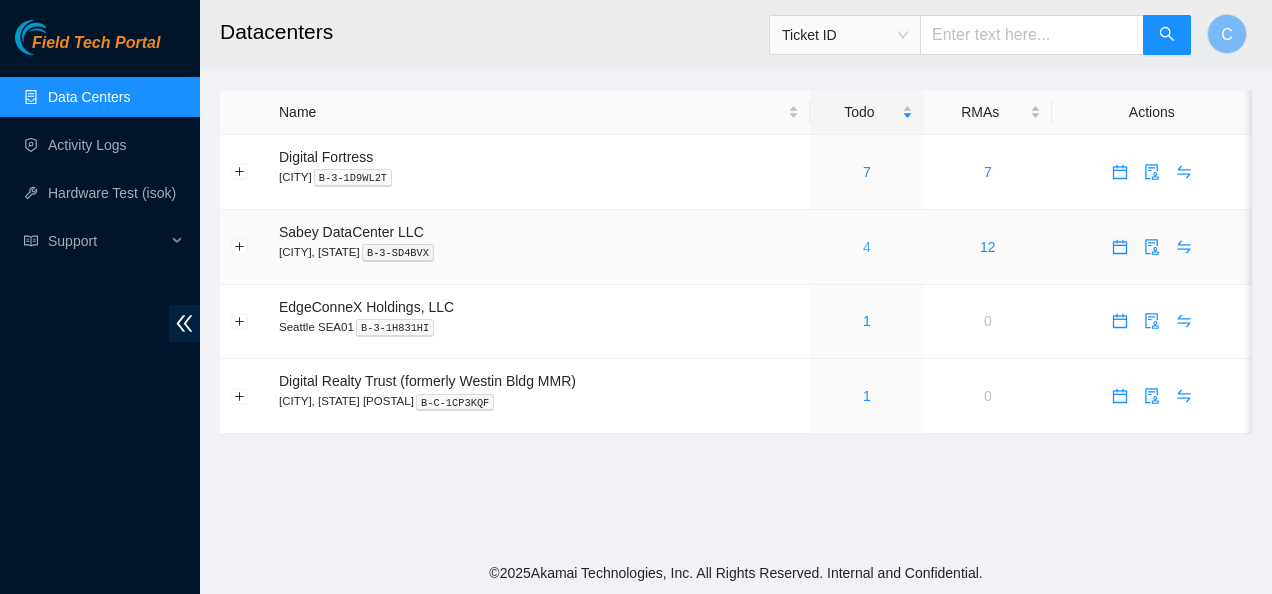 click on "4" at bounding box center [867, 247] 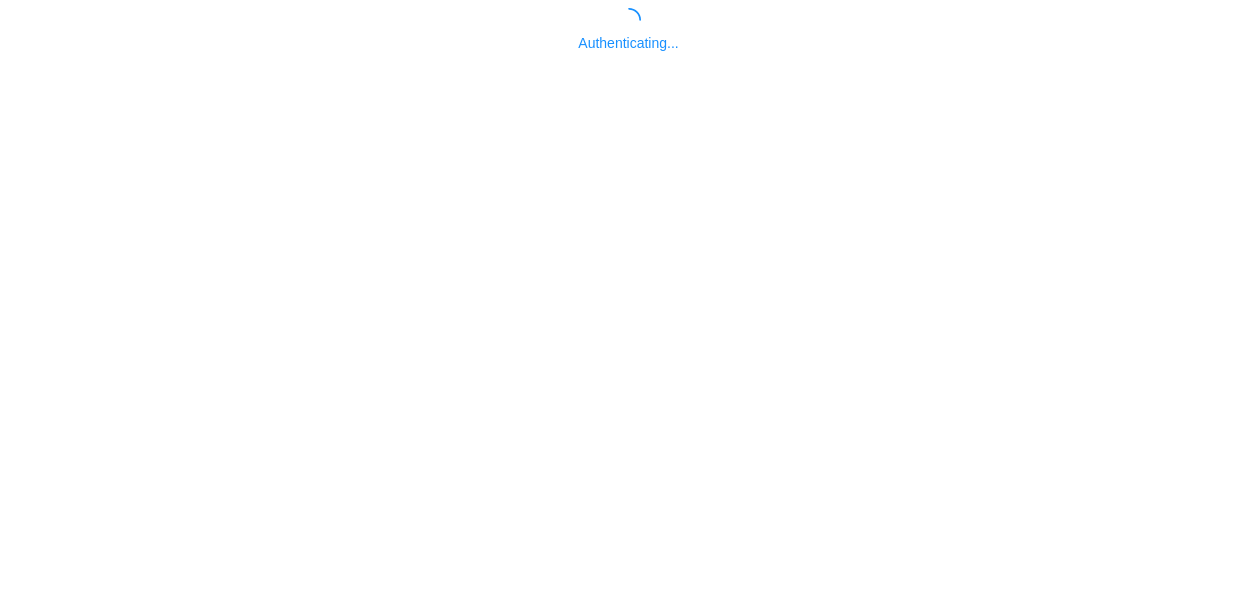 scroll, scrollTop: 0, scrollLeft: 0, axis: both 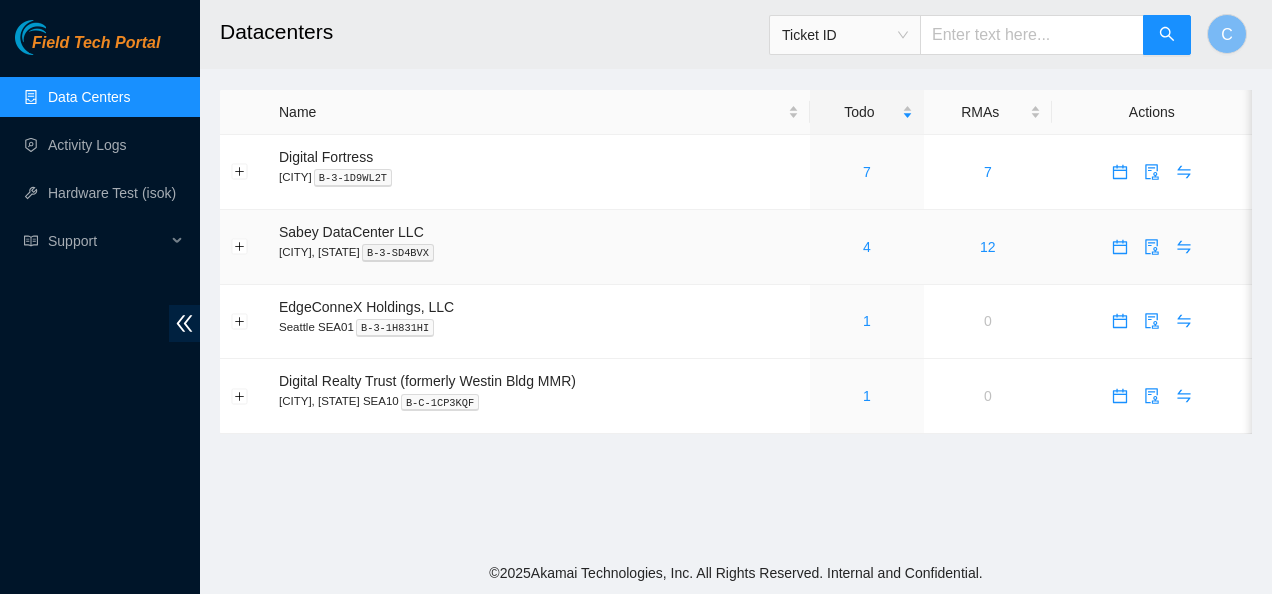 click on "4" at bounding box center [867, 247] 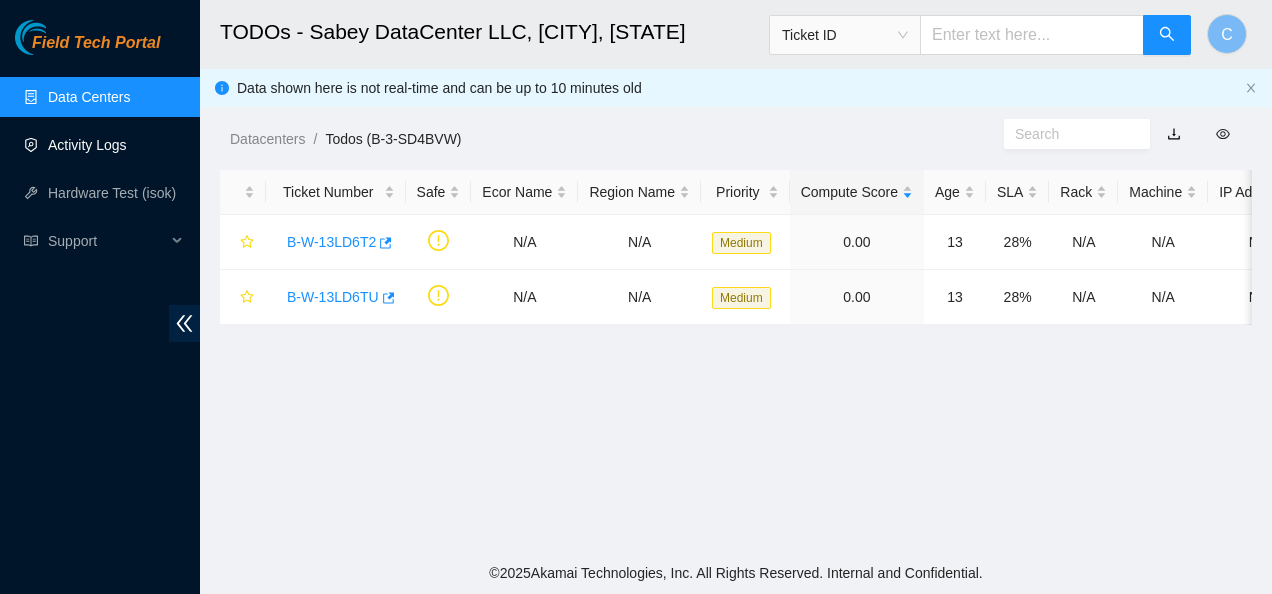 click on "Activity Logs" at bounding box center [87, 145] 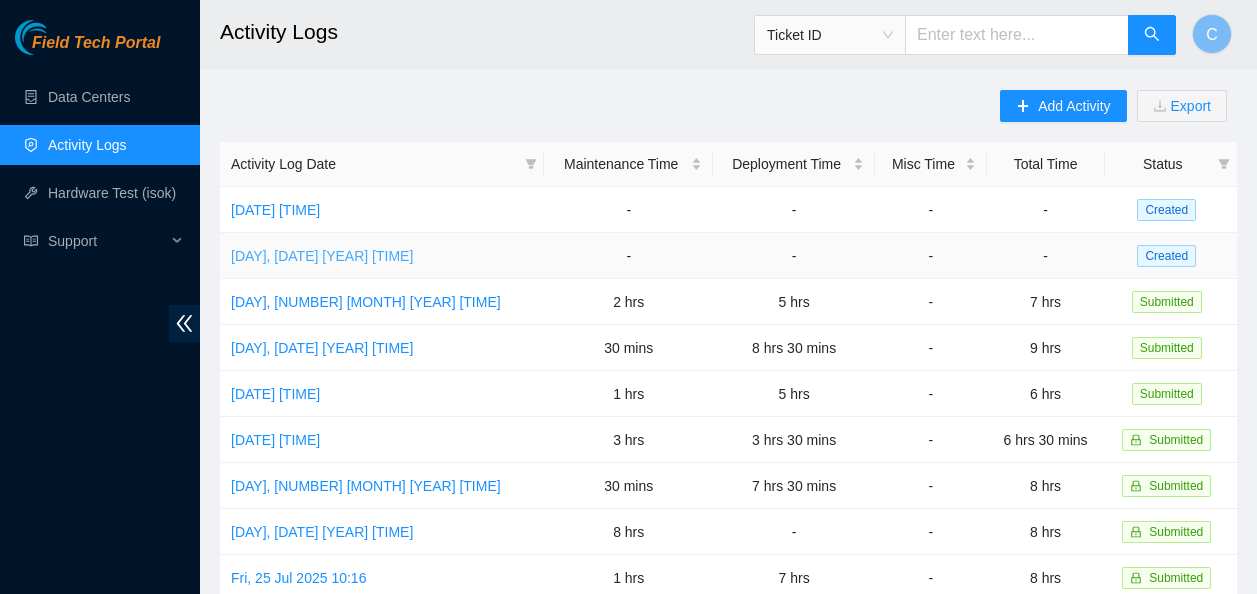 click on "[DAY], [DATE] [YEAR] [TIME]" at bounding box center [322, 256] 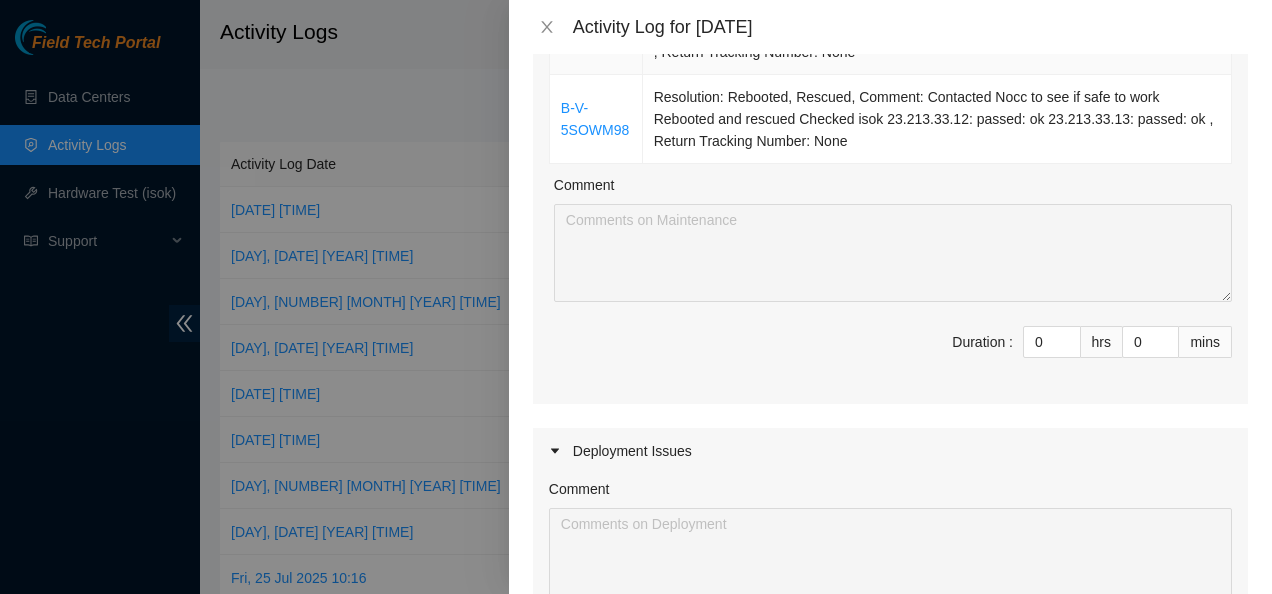 scroll, scrollTop: 824, scrollLeft: 0, axis: vertical 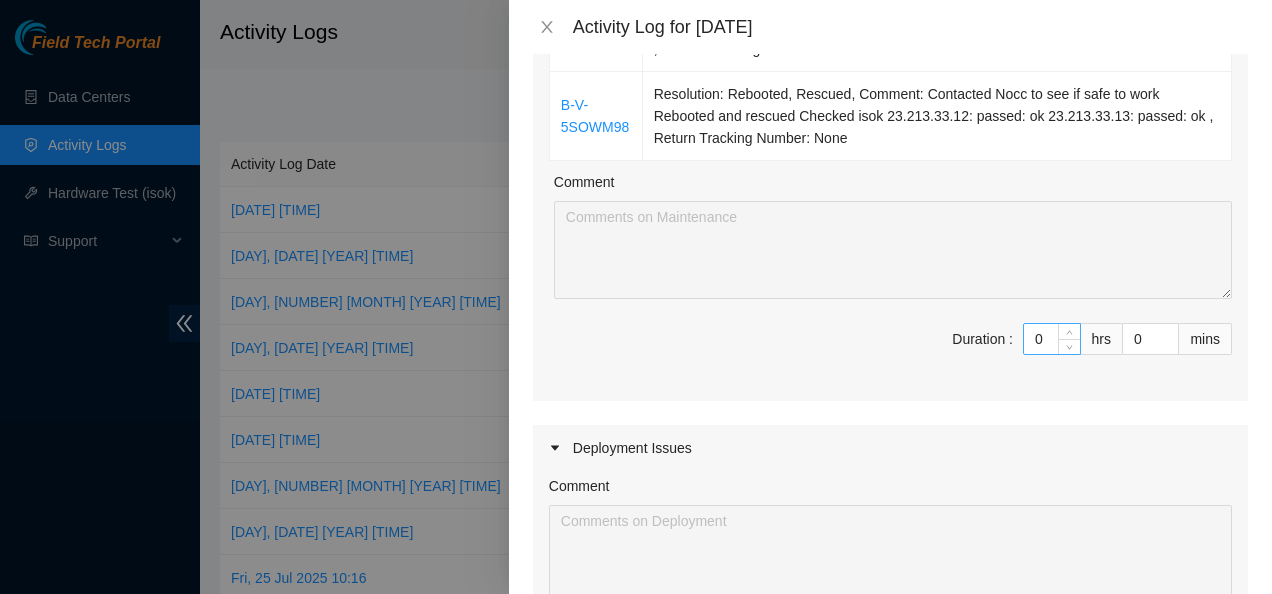 click on "0" at bounding box center [1052, 339] 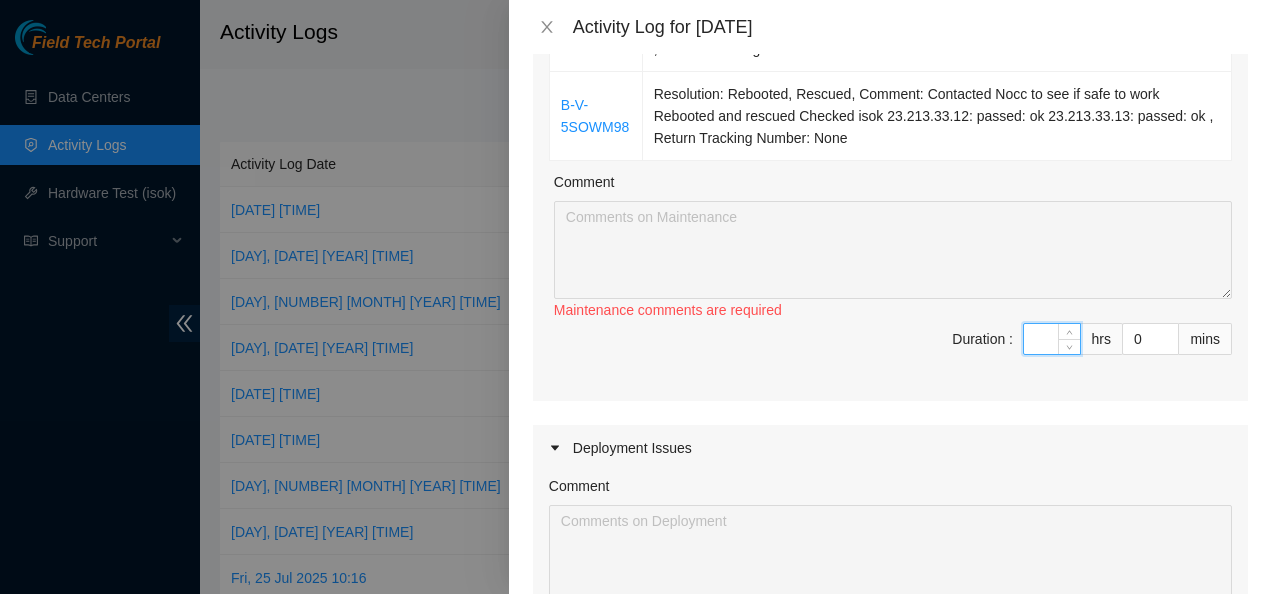 type on "6" 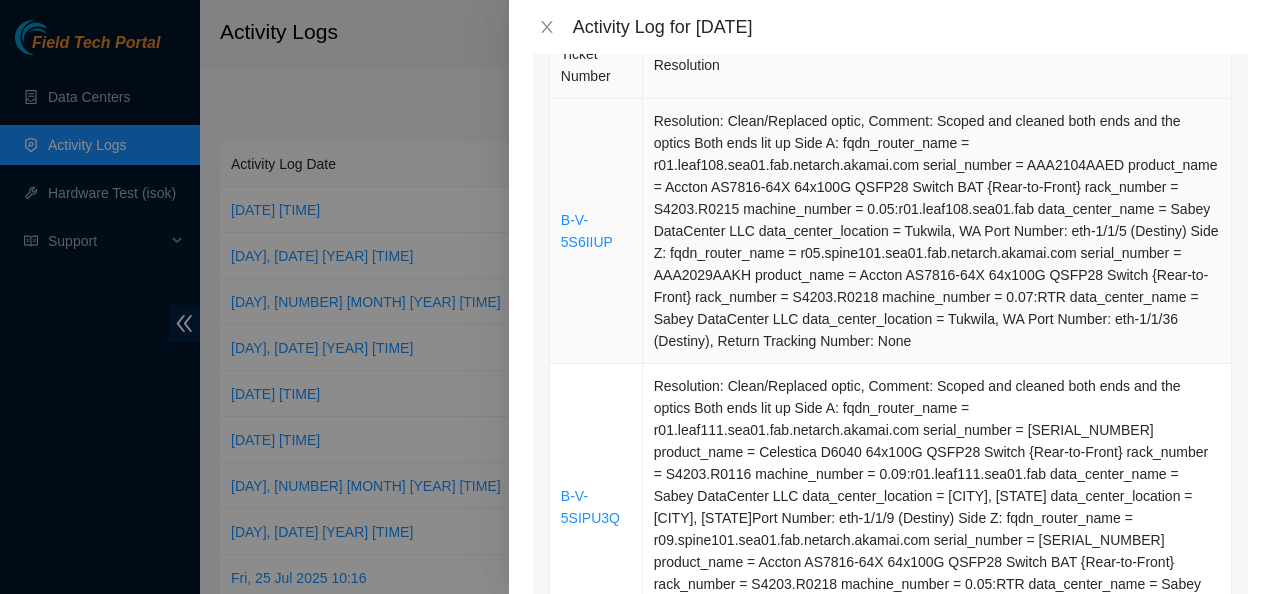 scroll, scrollTop: 245, scrollLeft: 0, axis: vertical 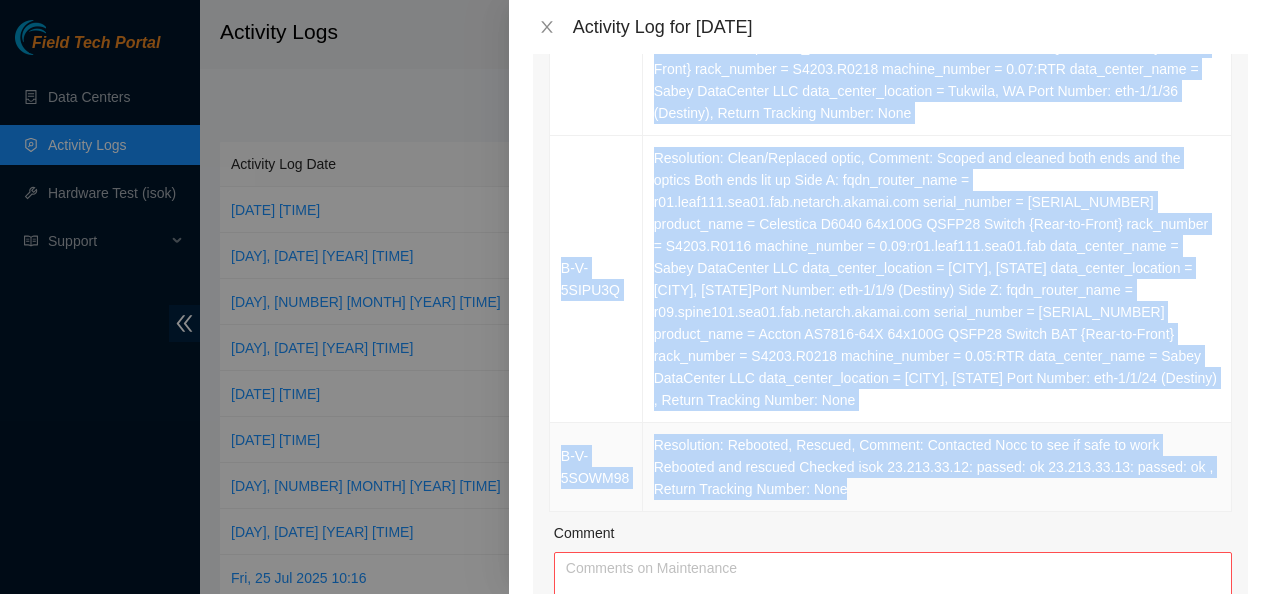 drag, startPoint x: 557, startPoint y: 218, endPoint x: 946, endPoint y: 495, distance: 477.5458 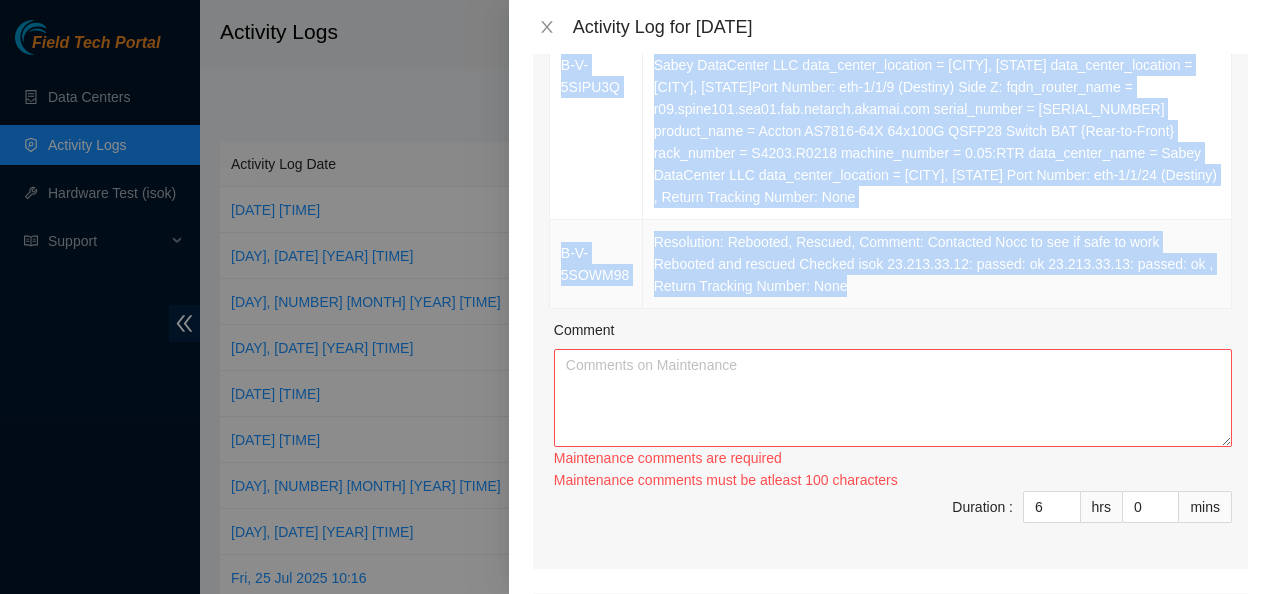 scroll, scrollTop: 677, scrollLeft: 0, axis: vertical 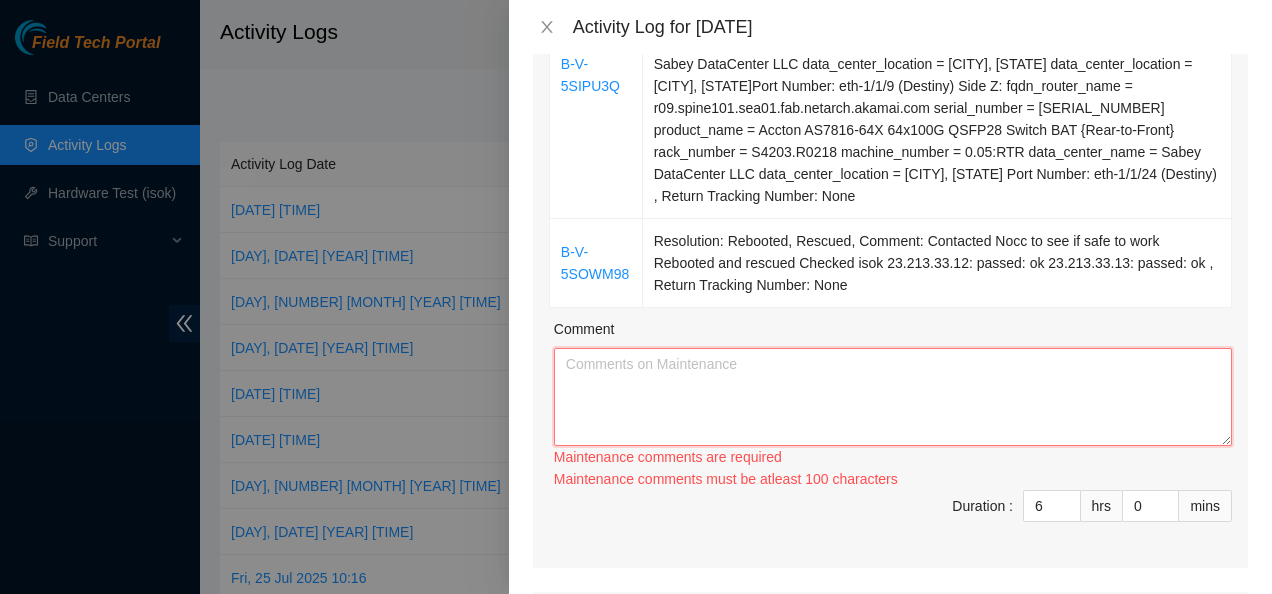 click on "Comment" at bounding box center [893, 397] 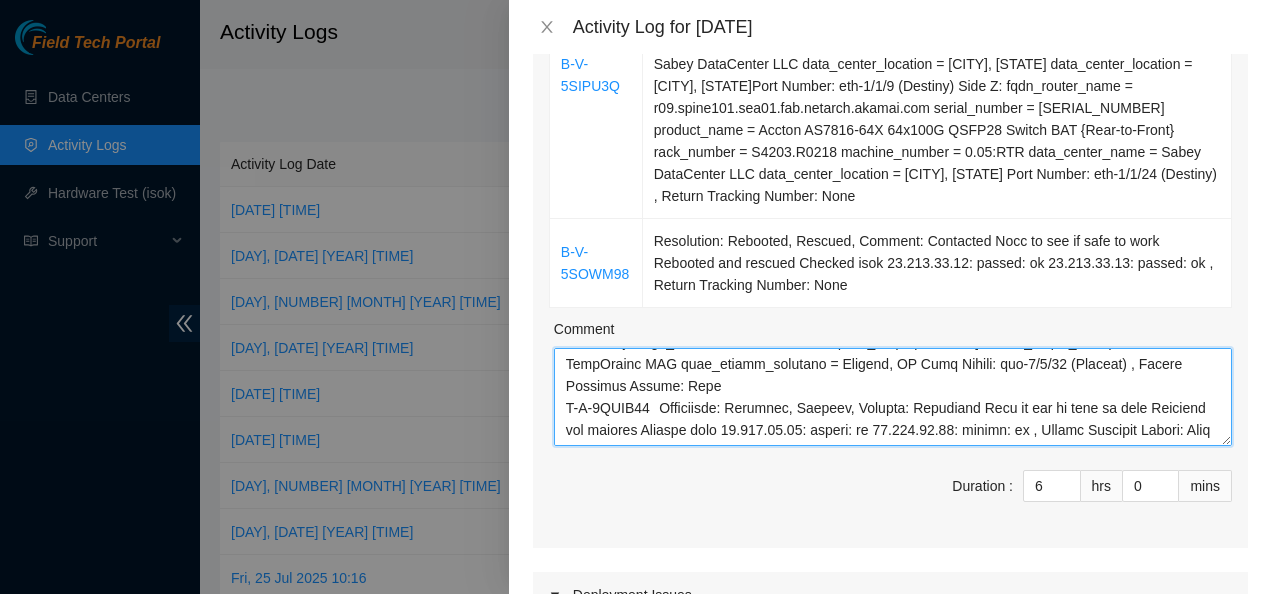 scroll, scrollTop: 0, scrollLeft: 0, axis: both 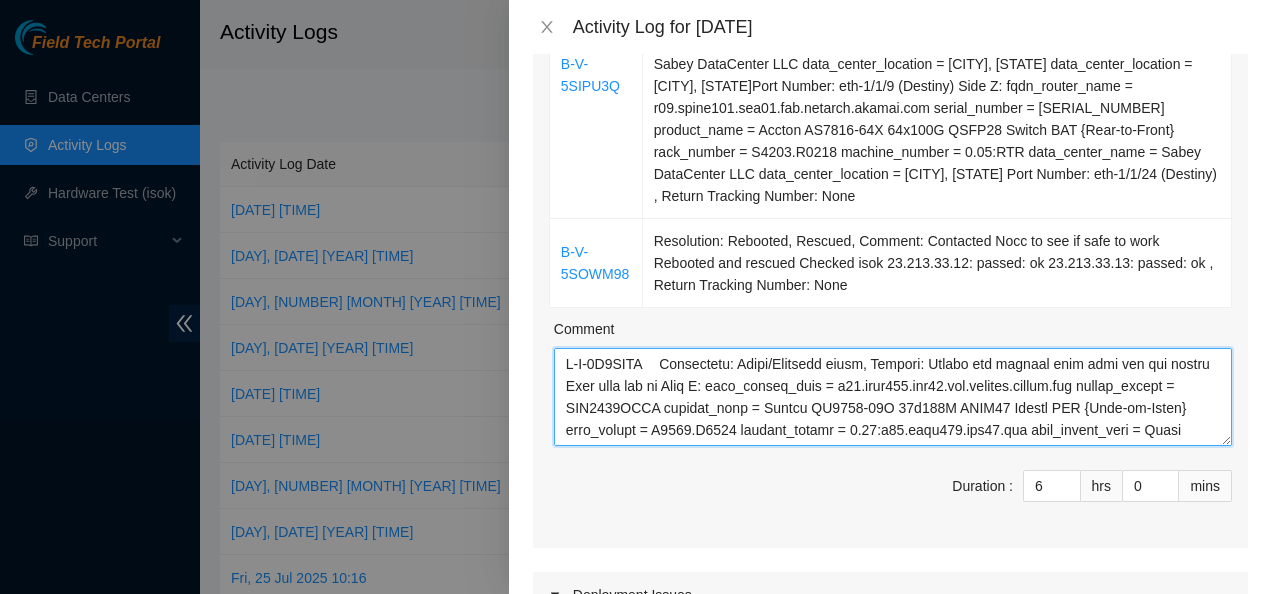 click on "Comment" at bounding box center [893, 397] 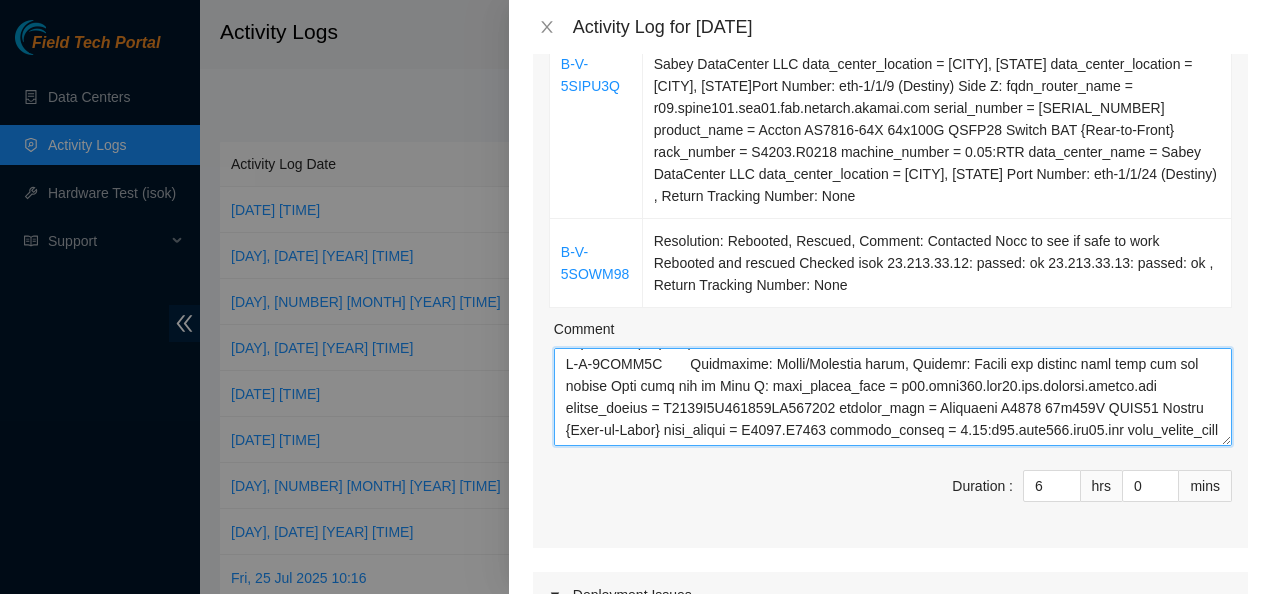 scroll, scrollTop: 229, scrollLeft: 0, axis: vertical 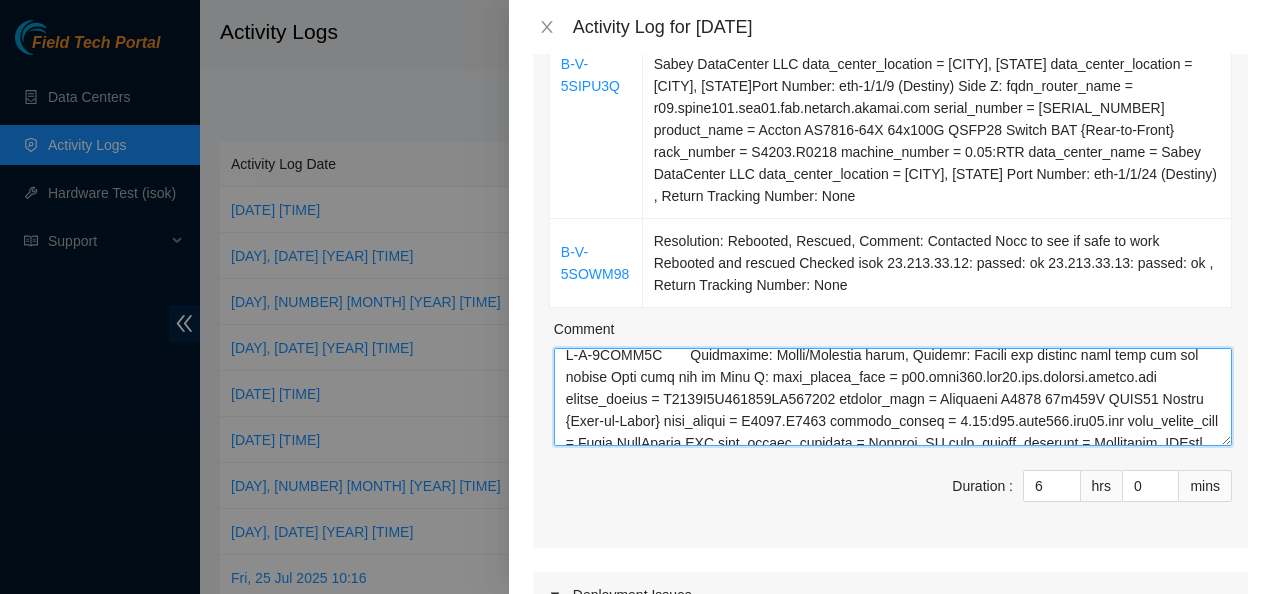click on "Comment" at bounding box center [893, 397] 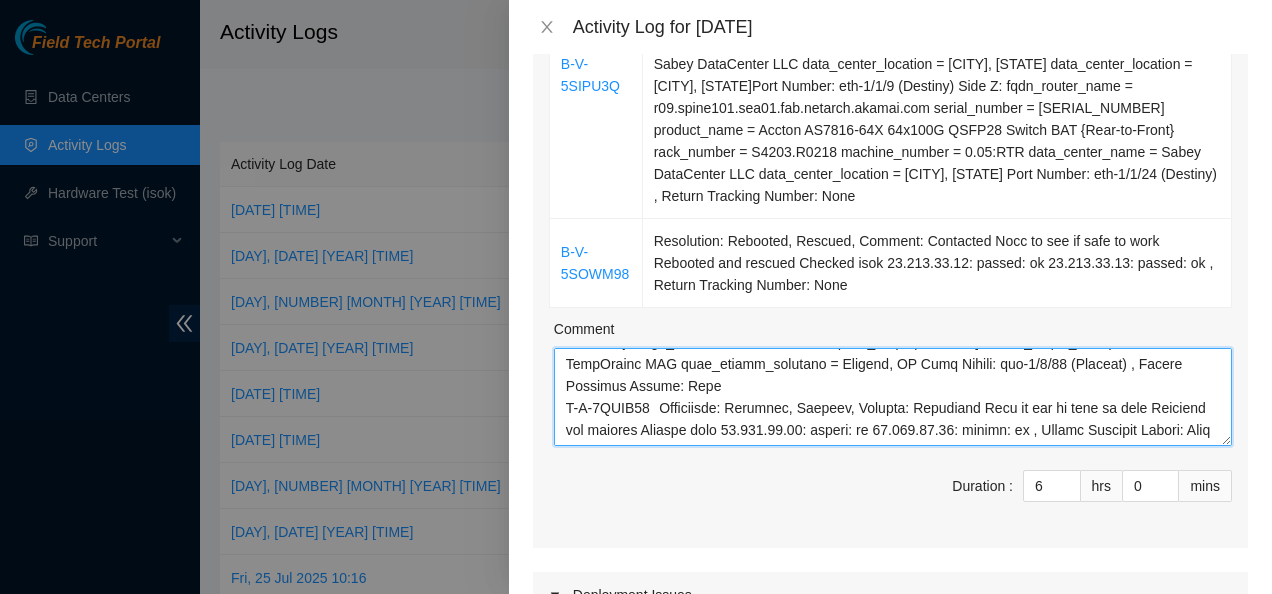 scroll, scrollTop: 482, scrollLeft: 0, axis: vertical 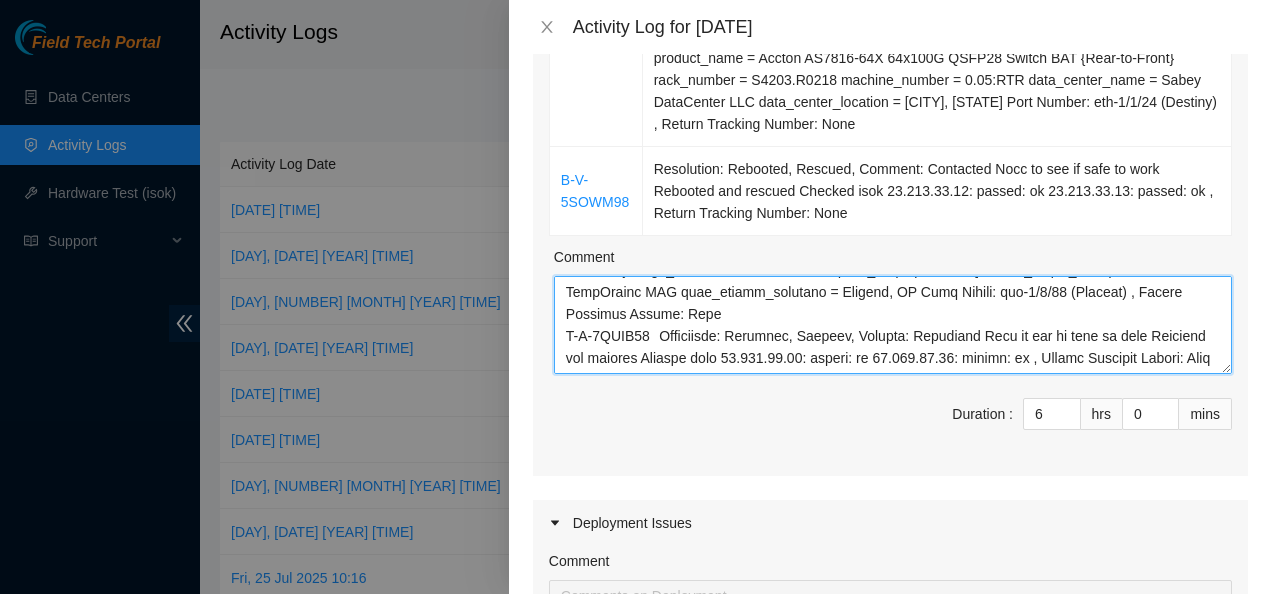click on "Comment" at bounding box center [893, 325] 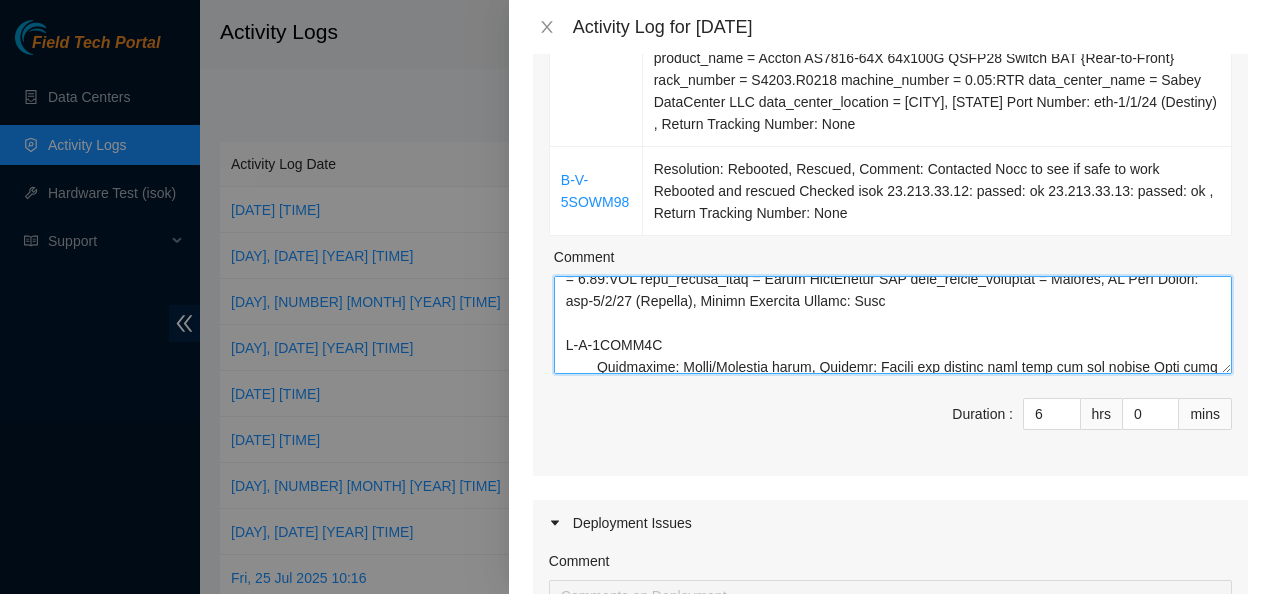 scroll, scrollTop: 528, scrollLeft: 0, axis: vertical 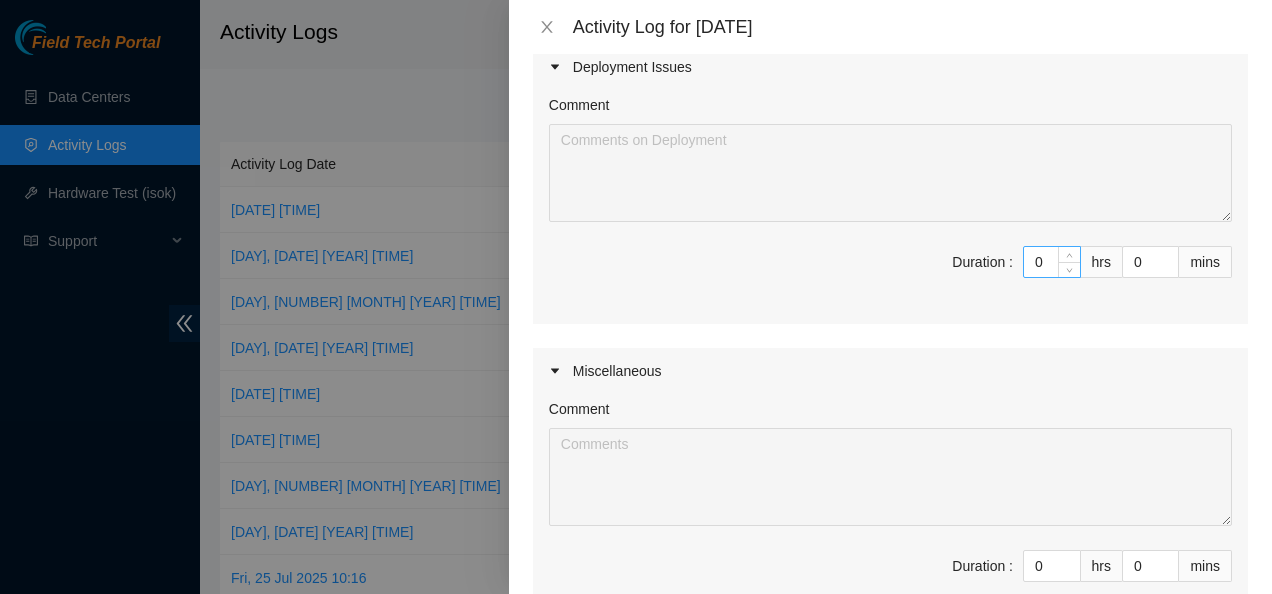 type on "B-V-5S6IIUP
Resolution: Clean/Replaced optic, Comment: Scoped and cleaned both ends and the optics Both ends lit up Side A: fqdn_router_name = r01.leaf108.sea01.fab.netarch.akamai.com serial_number = AAA2104AAED product_name = Accton AS7816-64X 64x100G QSFP28 Switch BAT {Rear-to-Front} rack_number = S4203.R0215 machine_number = 0.05:r01.leaf108.sea01.fab data_center_name = Sabey DataCenter LLC data_center_location = Tukwila, WA Port Number: eth-1/1/5 (Destiny) Side Z: fqdn_router_name = r05.spine101.sea01.fab.netarch.akamai.com serial_number = AAA2029AAKH product_name = Accton AS7816-64X 64x100G QSFP28 Switch {Rear-to-Front} rack_number = S4203.R0218 machine_number = 0.07:RTR data_center_name = Sabey DataCenter LLC data_center_location = Tukwila, WA Port Number: eth-1/1/36 (Destiny), Return Tracking Number: None
B-V-5SIPU3Q
Resolution: Clean/Replaced optic, Comment: Scoped and cleaned both ends and the optics Both ends lit up Side A: fqdn_router_name = r01.leaf111.sea01.fab.netarch.akamai.com serial_num..." 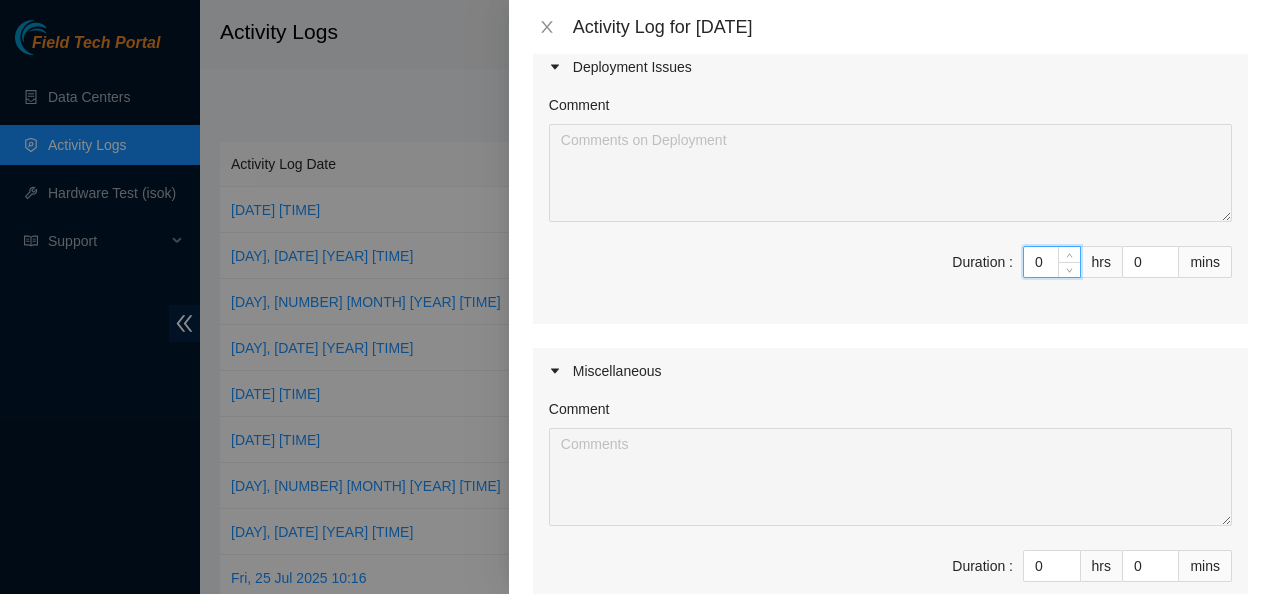 click on "0" at bounding box center (1052, 262) 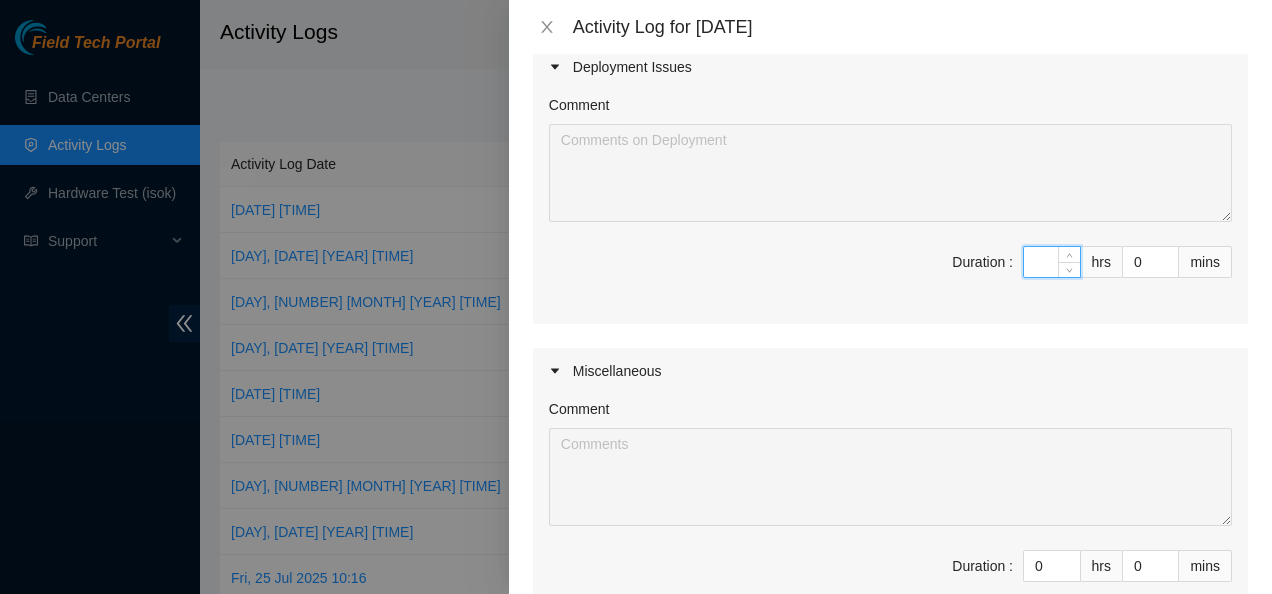 type on "2" 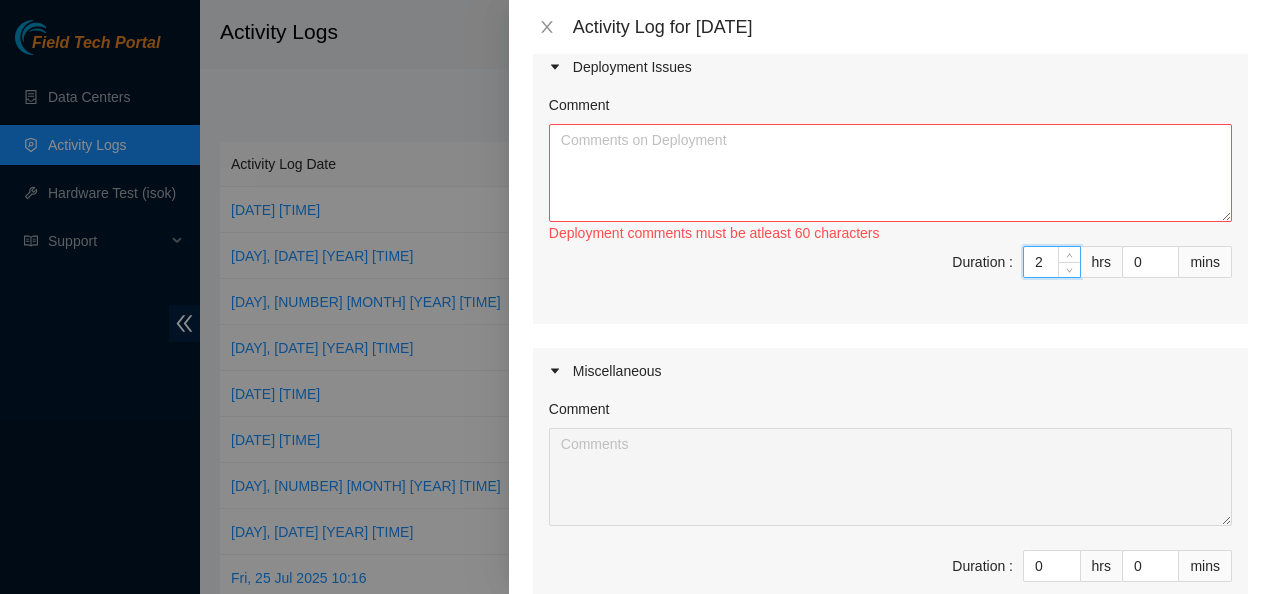 type on "2" 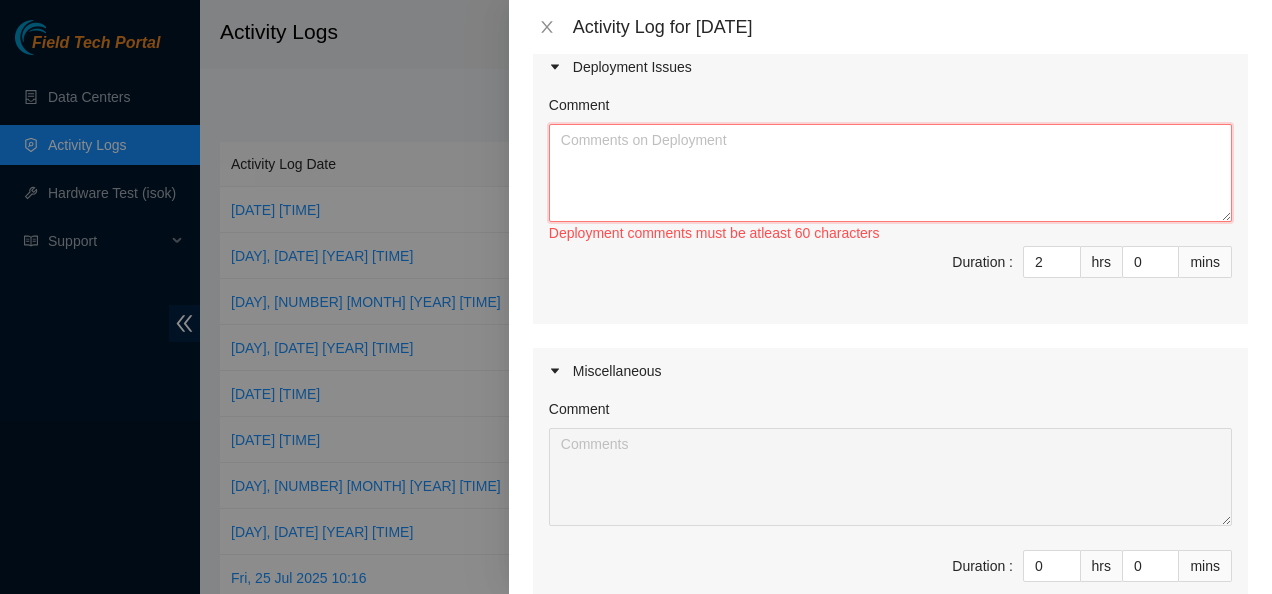click on "Comment" at bounding box center (890, 173) 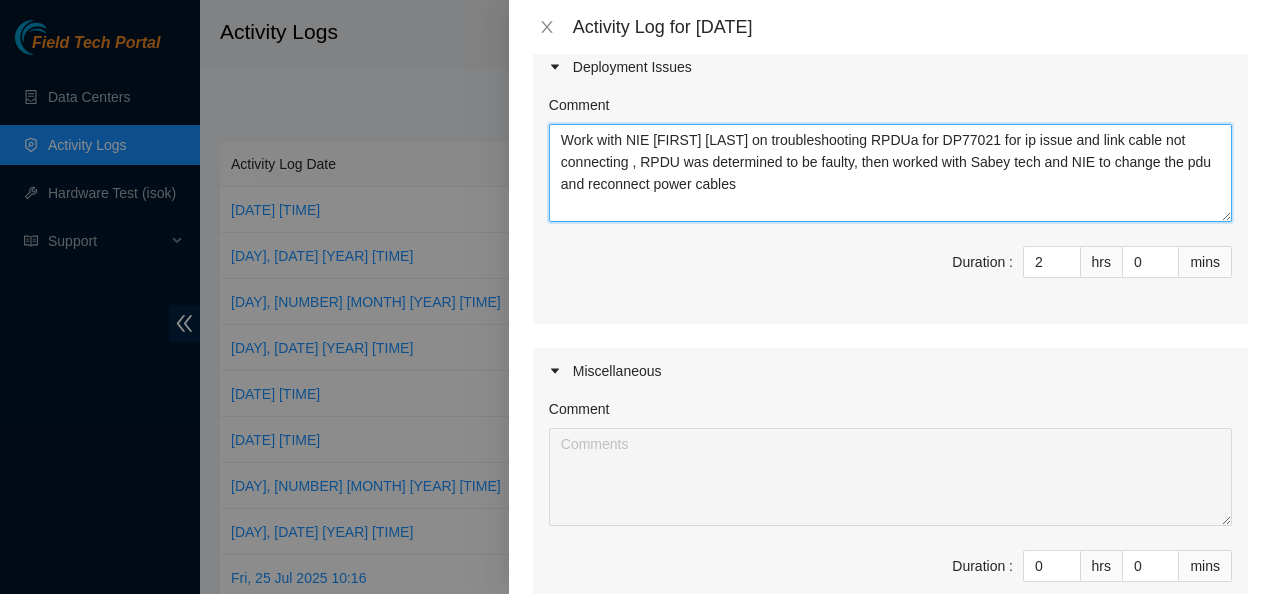 click on "Work with NIE [FIRST] [LAST] on troubleshooting RPDUa for DP77021 for ip issue and link cable not connecting , RPDU was determined to be faulty, then worked with Sabey tech and NIE to change the pdu and reconnect power cables" at bounding box center (890, 173) 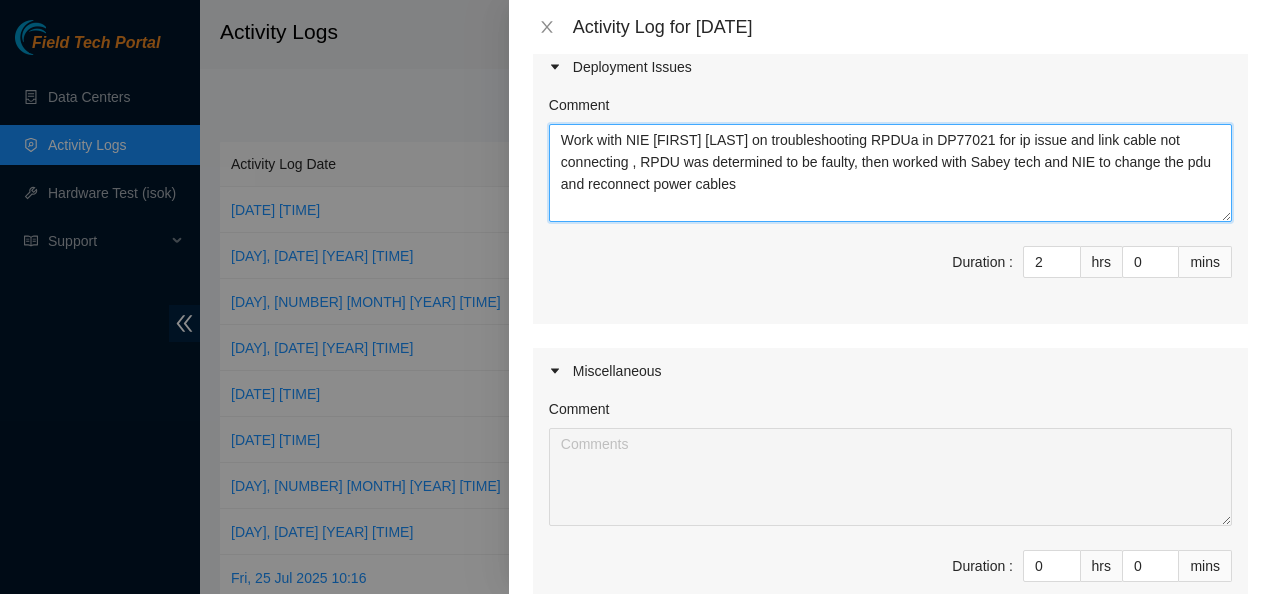click on "Work with NIE [FIRST] [LAST] on troubleshooting RPDUa in DP77021 for ip issue and link cable not connecting , RPDU was determined to be faulty, then worked with Sabey tech and NIE to change the pdu and reconnect power cables" at bounding box center [890, 173] 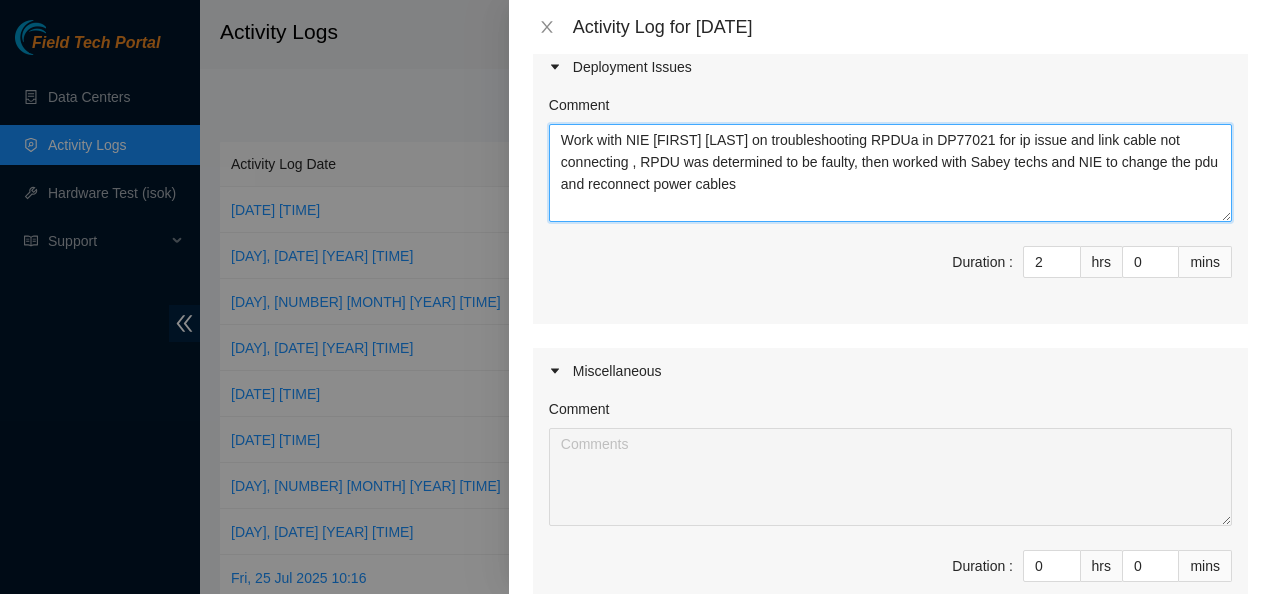 click on "Work with NIE [FIRST] [LAST] on troubleshooting RPDUa in DP77021 for ip issue and link cable not connecting , RPDU was determined to be faulty, then worked with Sabey techs and NIE to change the pdu and reconnect power cables" at bounding box center (890, 173) 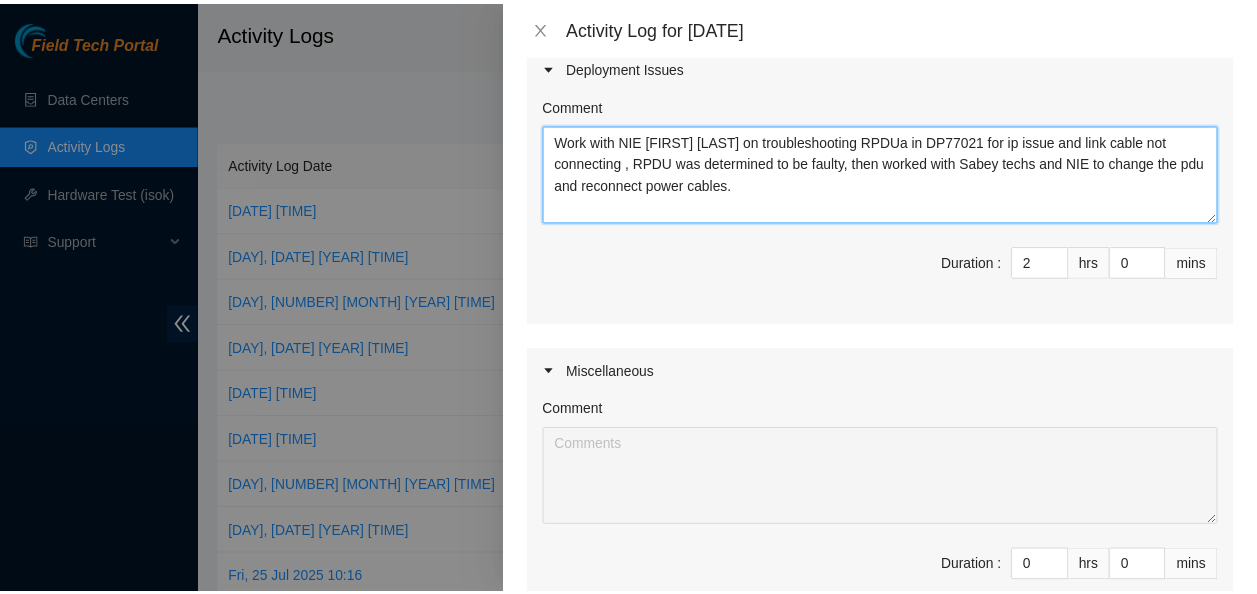 scroll, scrollTop: 1456, scrollLeft: 0, axis: vertical 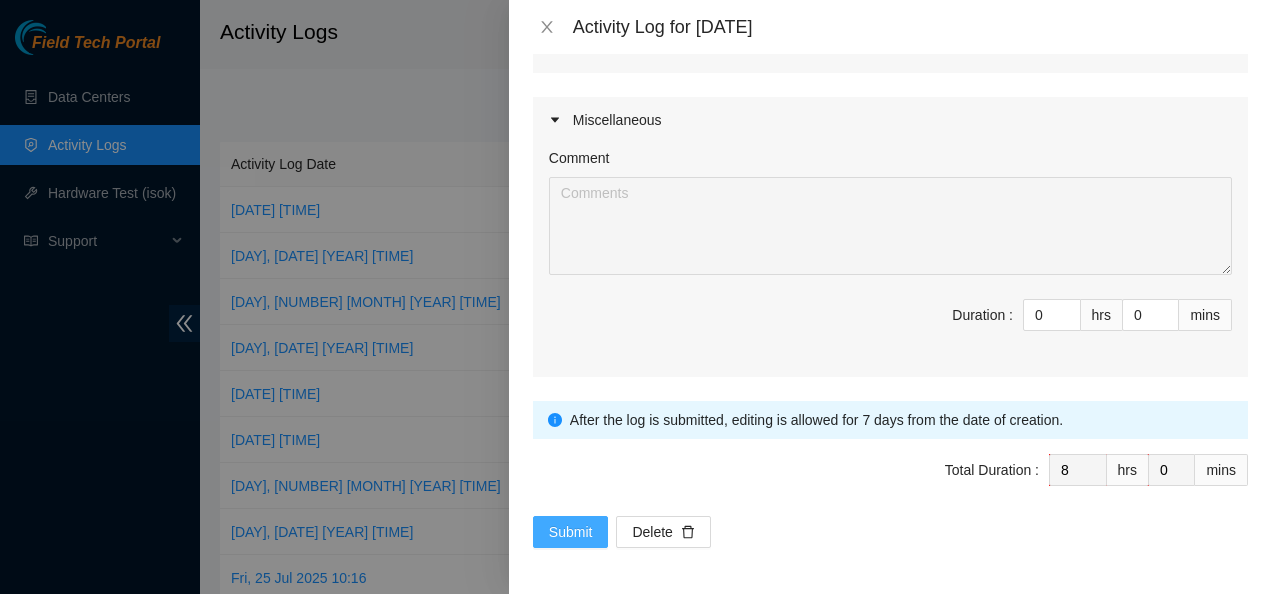 type on "Work with NIE [FIRST] [LAST] on troubleshooting RPDUa in DP77021 for ip issue and link cable not connecting , RPDU was determined to be faulty, then worked with Sabey techs and NIE to change the pdu and reconnect power cables." 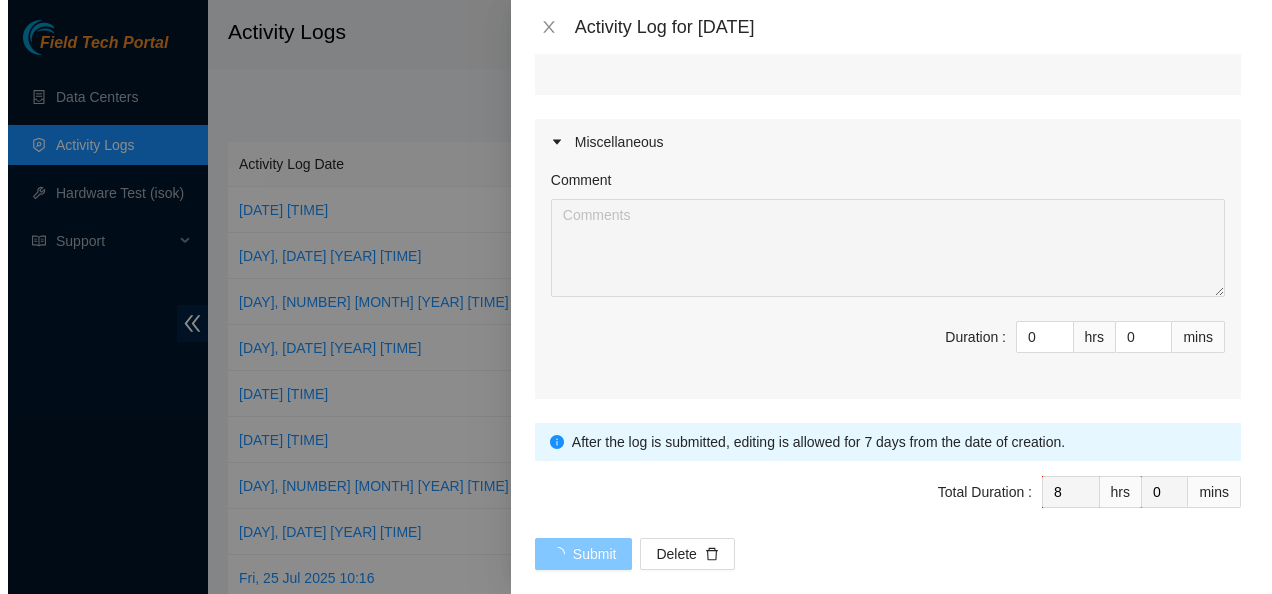 scroll, scrollTop: 0, scrollLeft: 0, axis: both 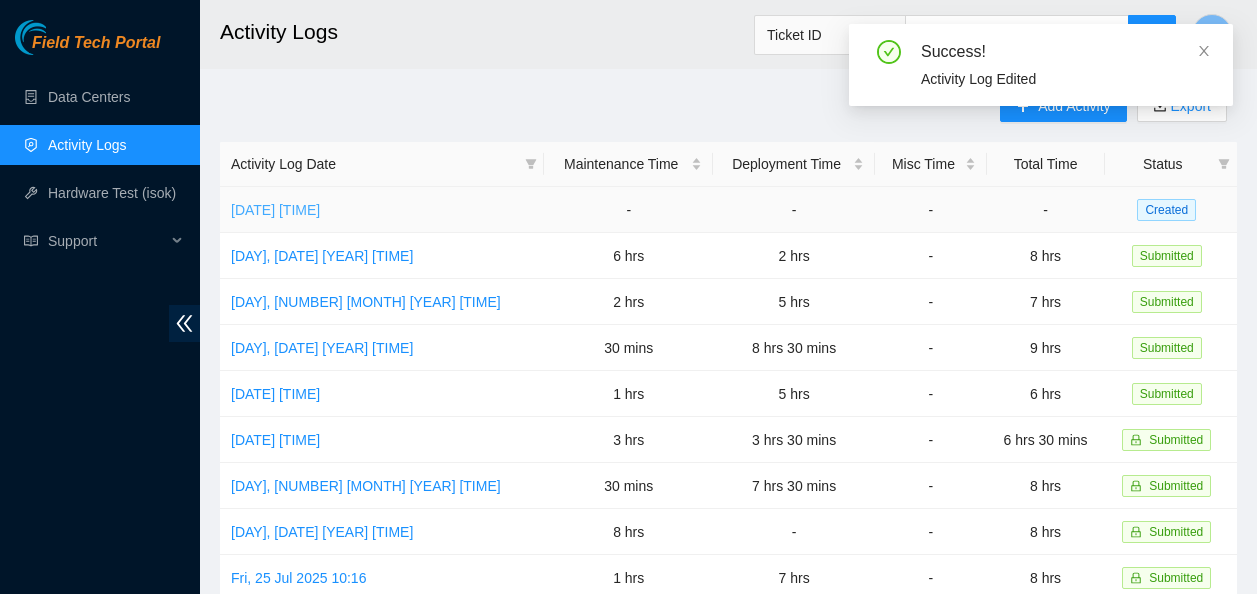 click on "[DATE] [TIME]" at bounding box center [275, 210] 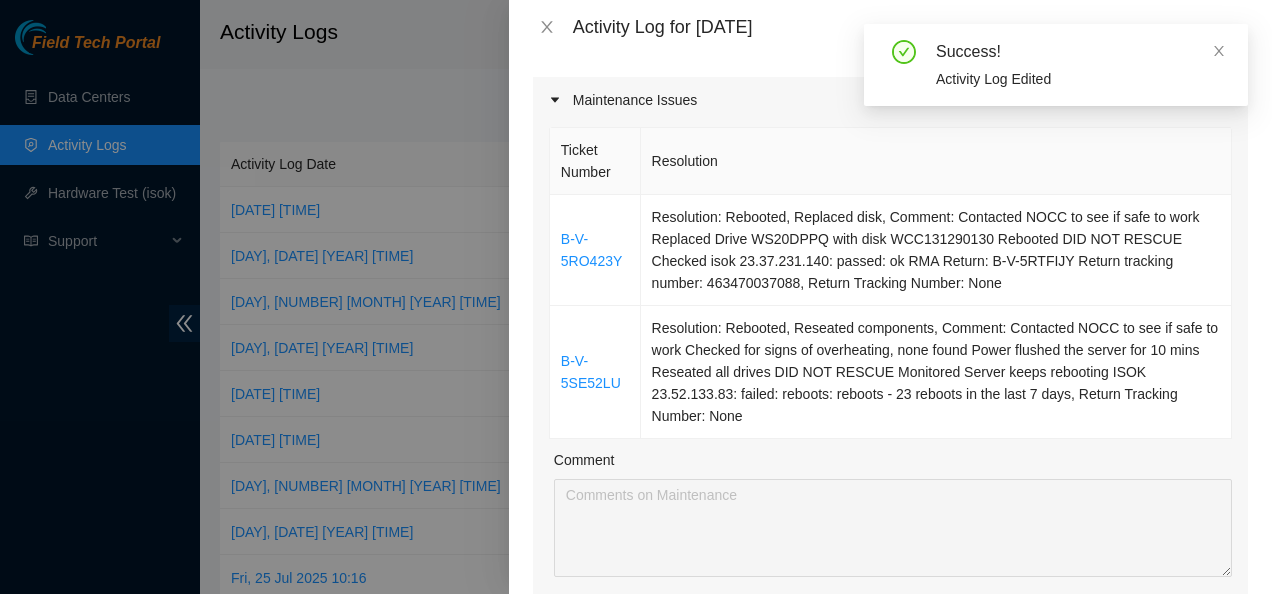 scroll, scrollTop: 150, scrollLeft: 0, axis: vertical 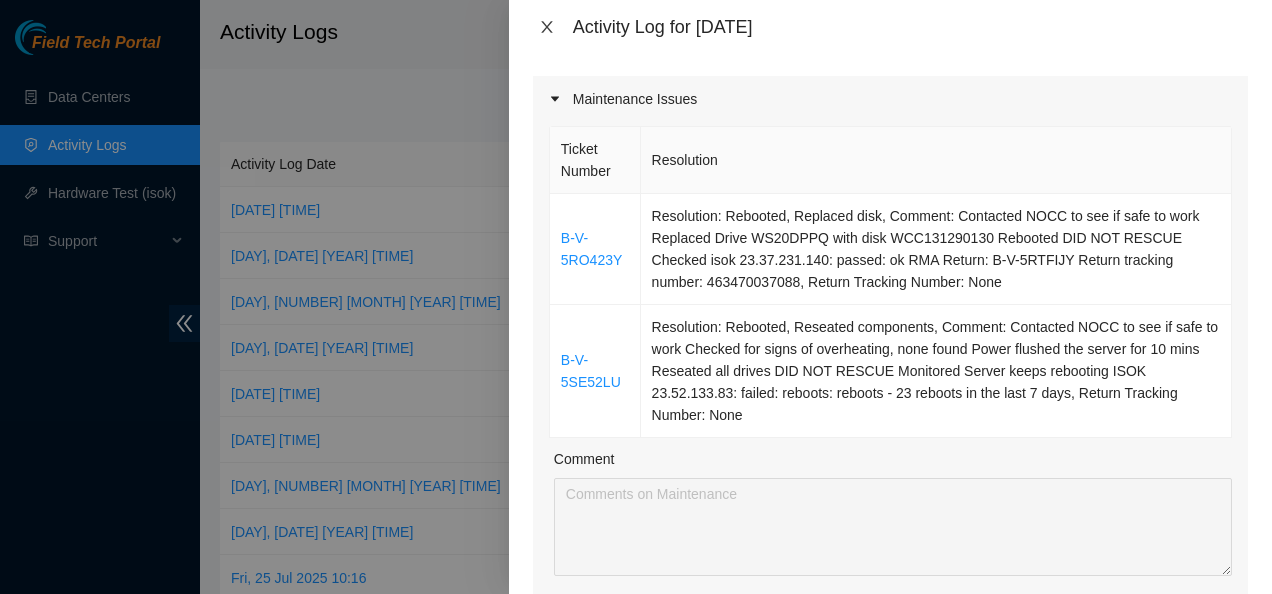 click 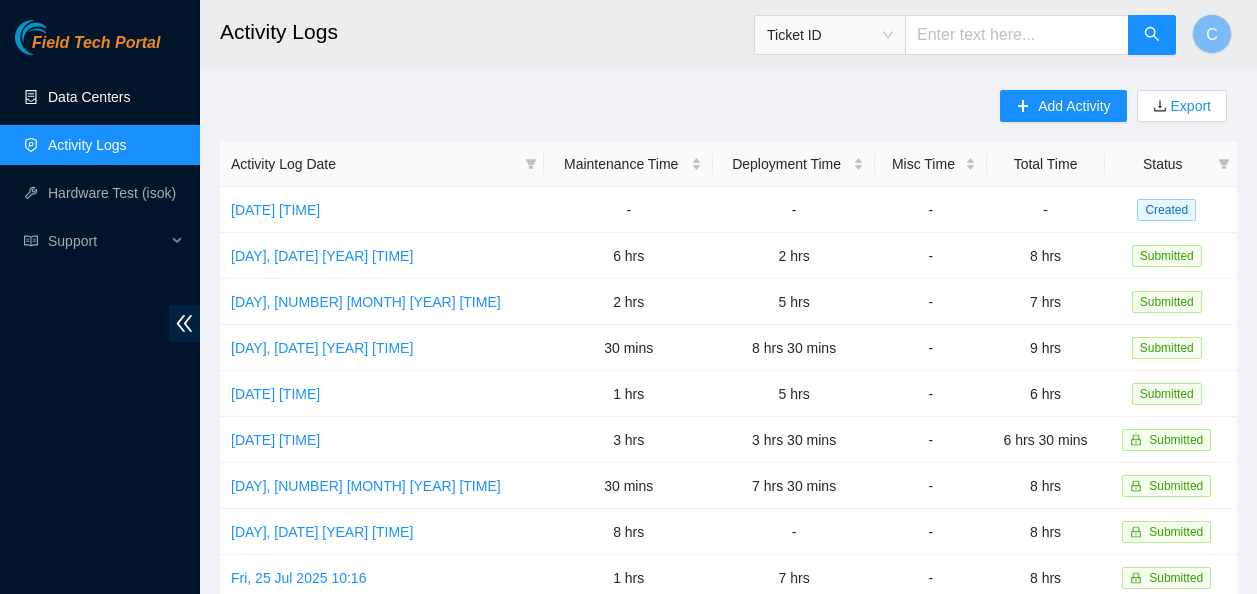 click on "Data Centers" at bounding box center (89, 97) 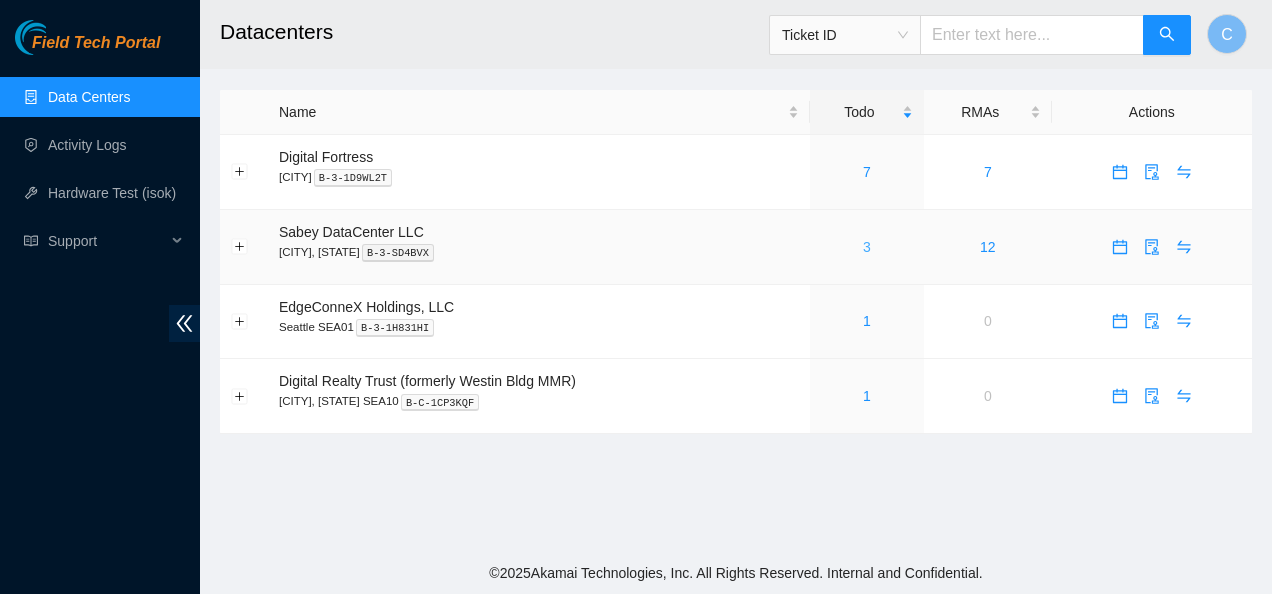 click on "3" at bounding box center [867, 247] 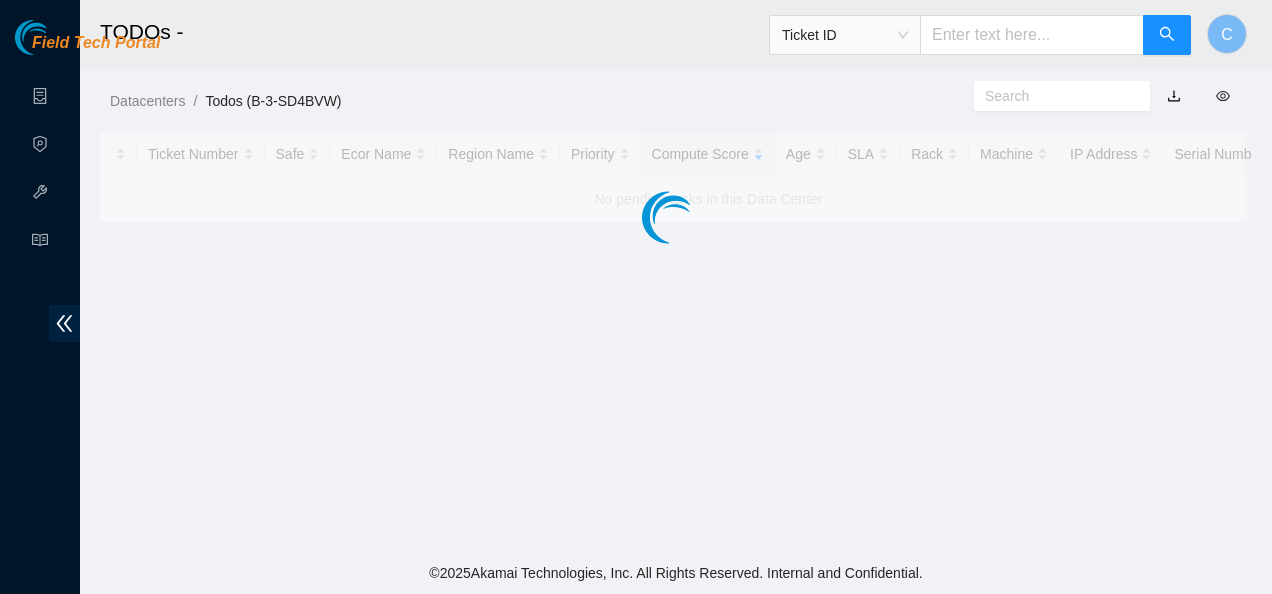 scroll, scrollTop: 0, scrollLeft: 0, axis: both 